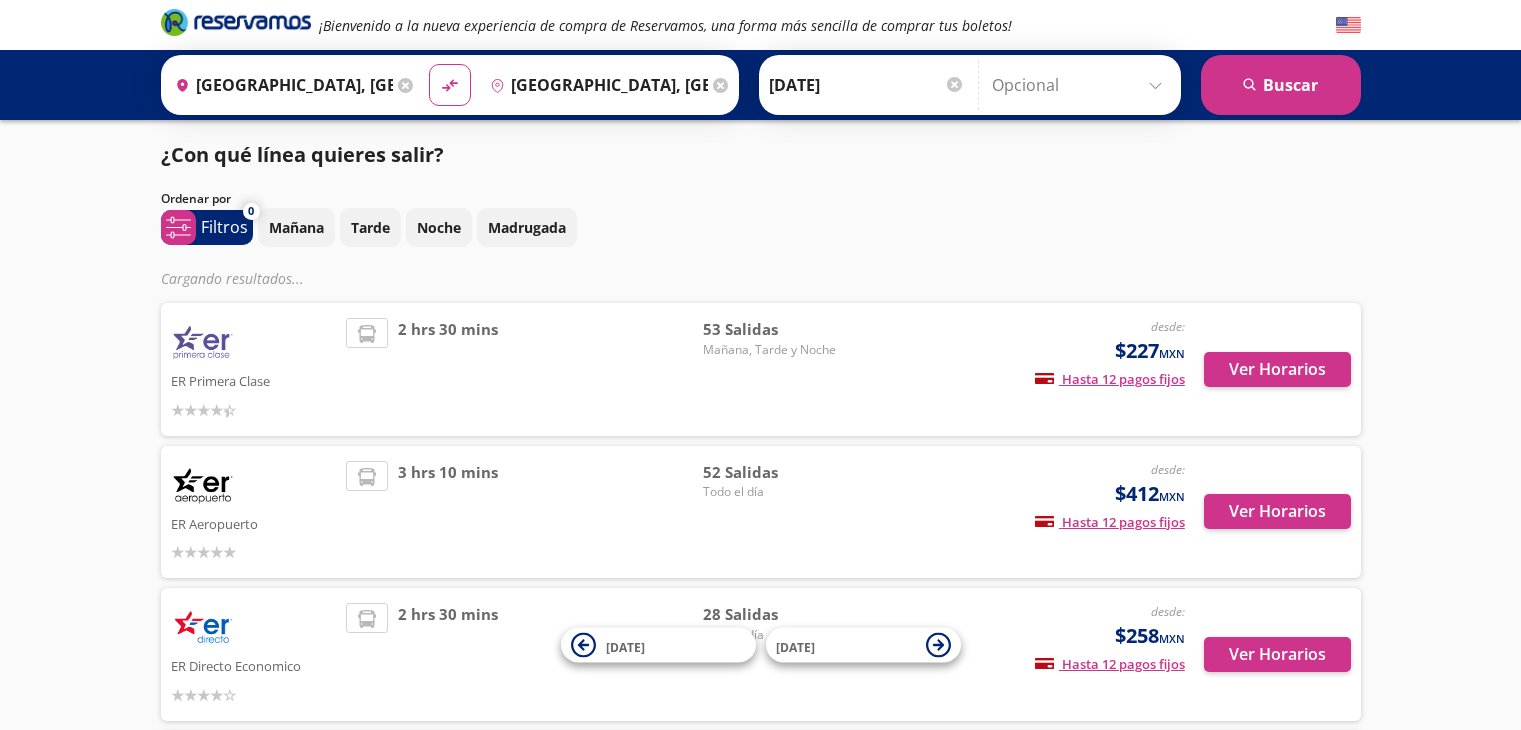 scroll, scrollTop: 0, scrollLeft: 0, axis: both 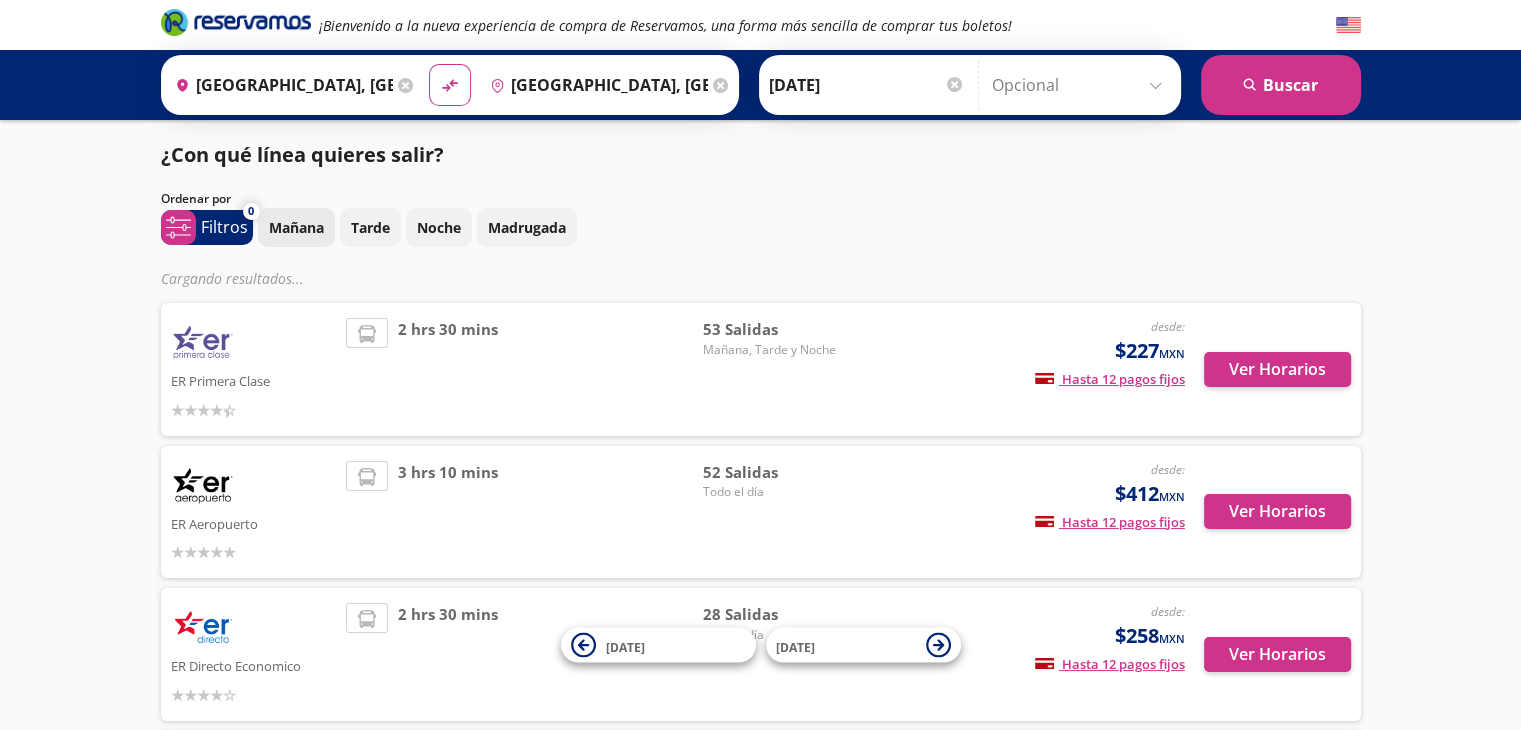 click on "Mañana" at bounding box center [296, 227] 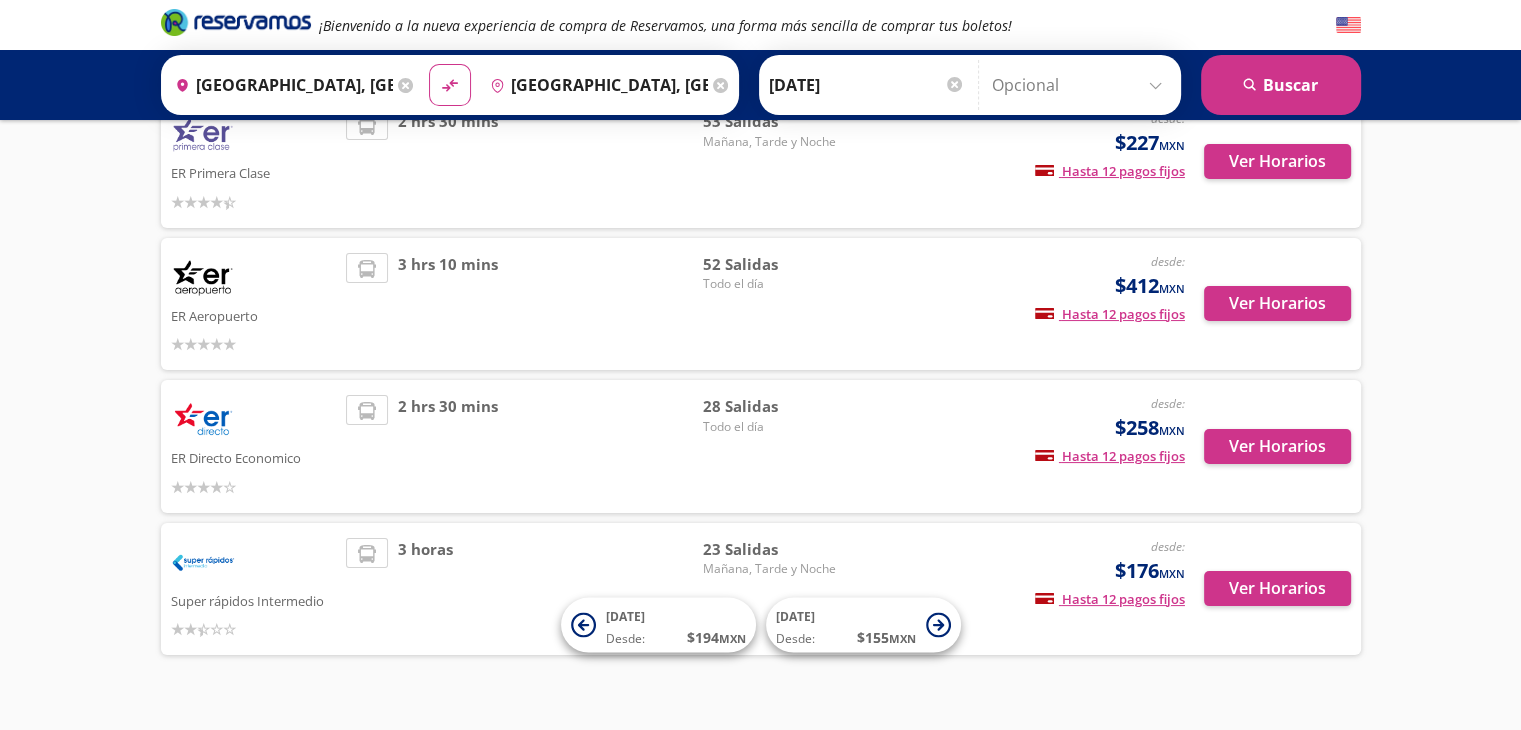 scroll, scrollTop: 200, scrollLeft: 0, axis: vertical 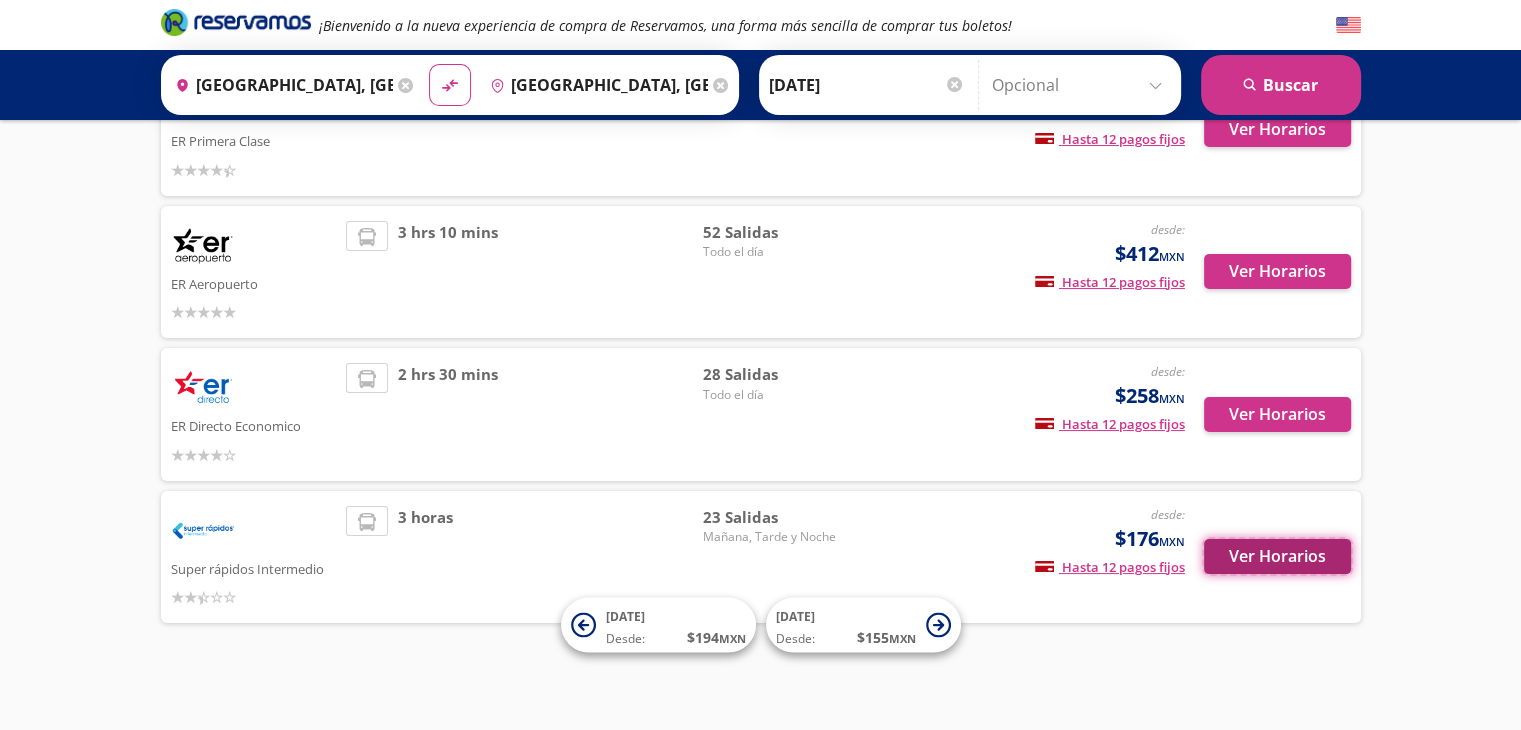 click on "Ver Horarios" at bounding box center (1277, 556) 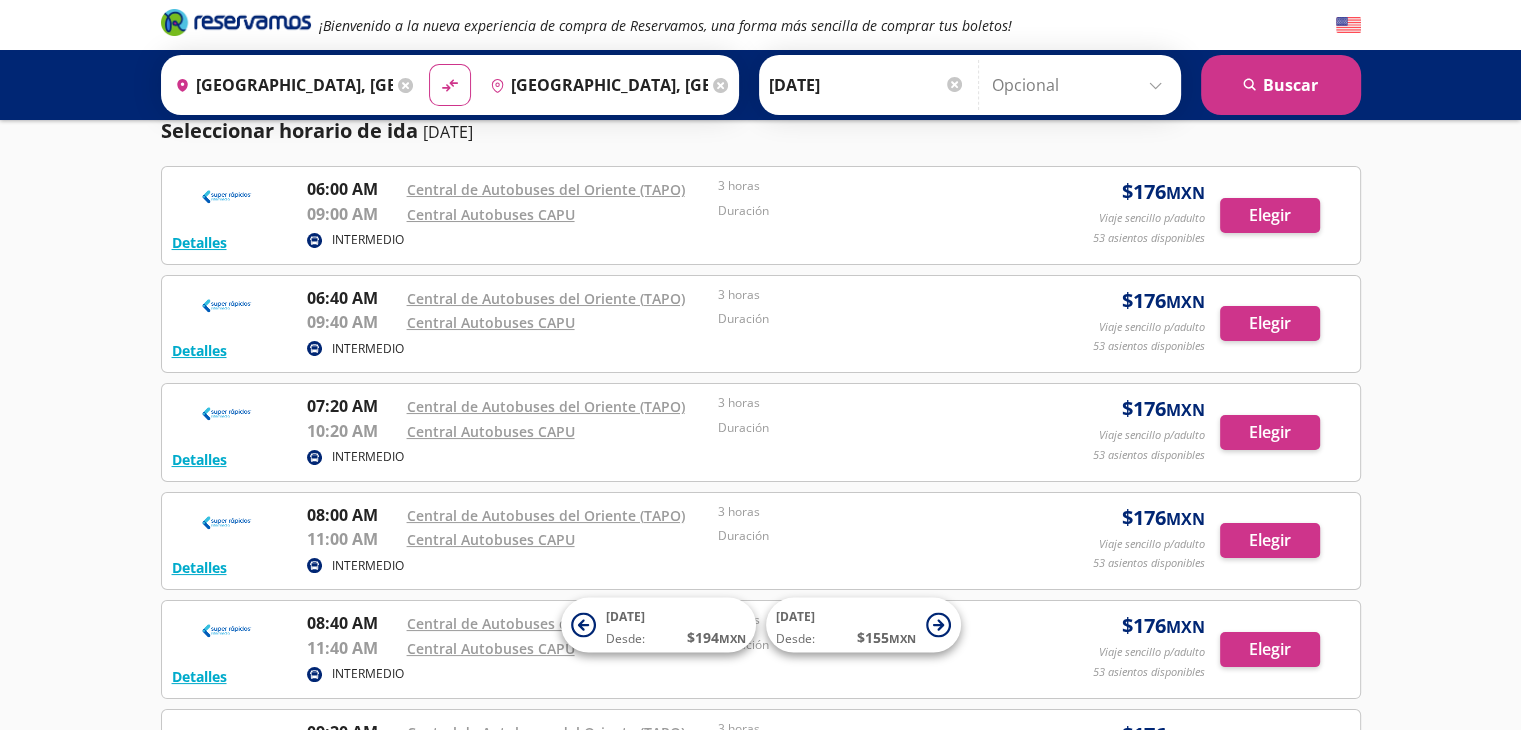 scroll, scrollTop: 0, scrollLeft: 0, axis: both 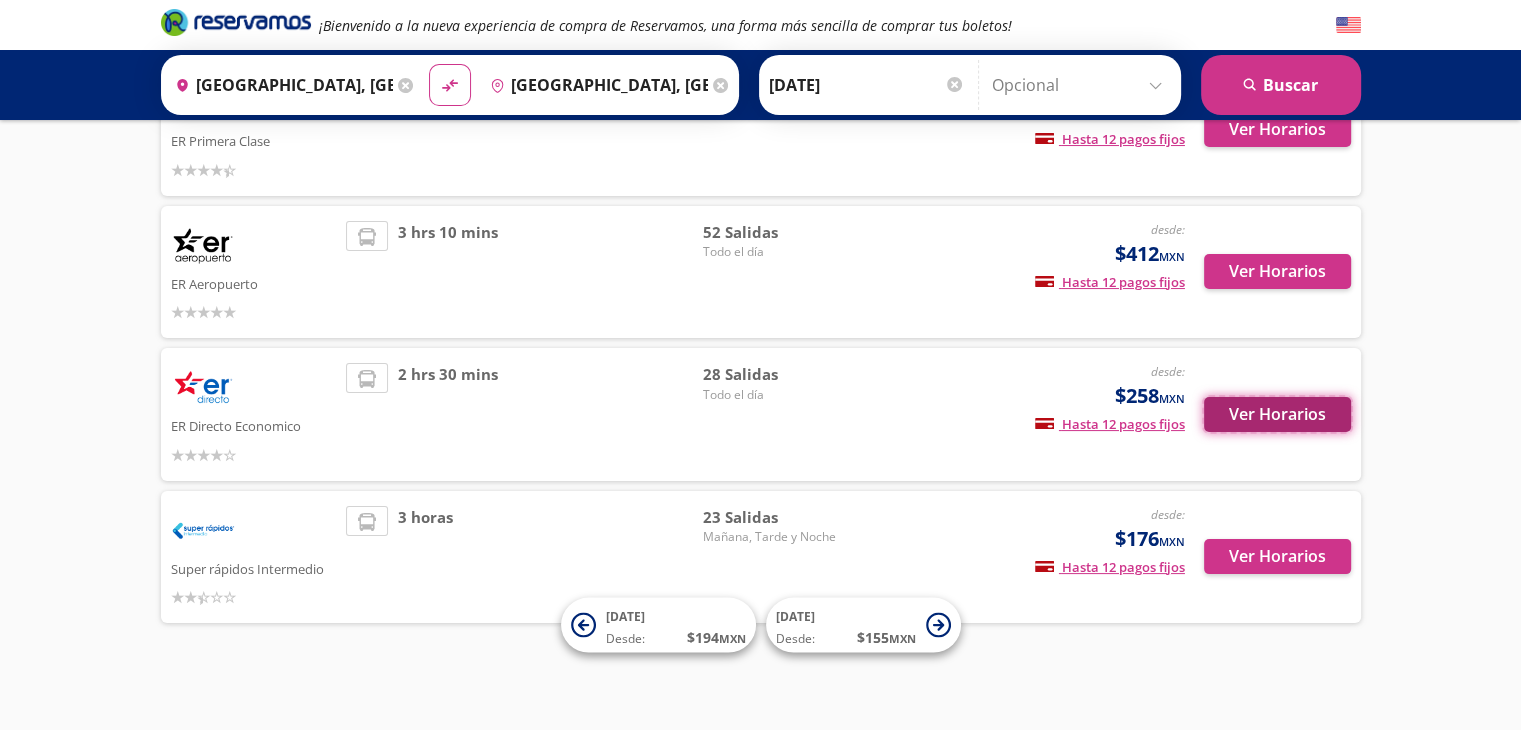click on "Ver Horarios" at bounding box center (1277, 414) 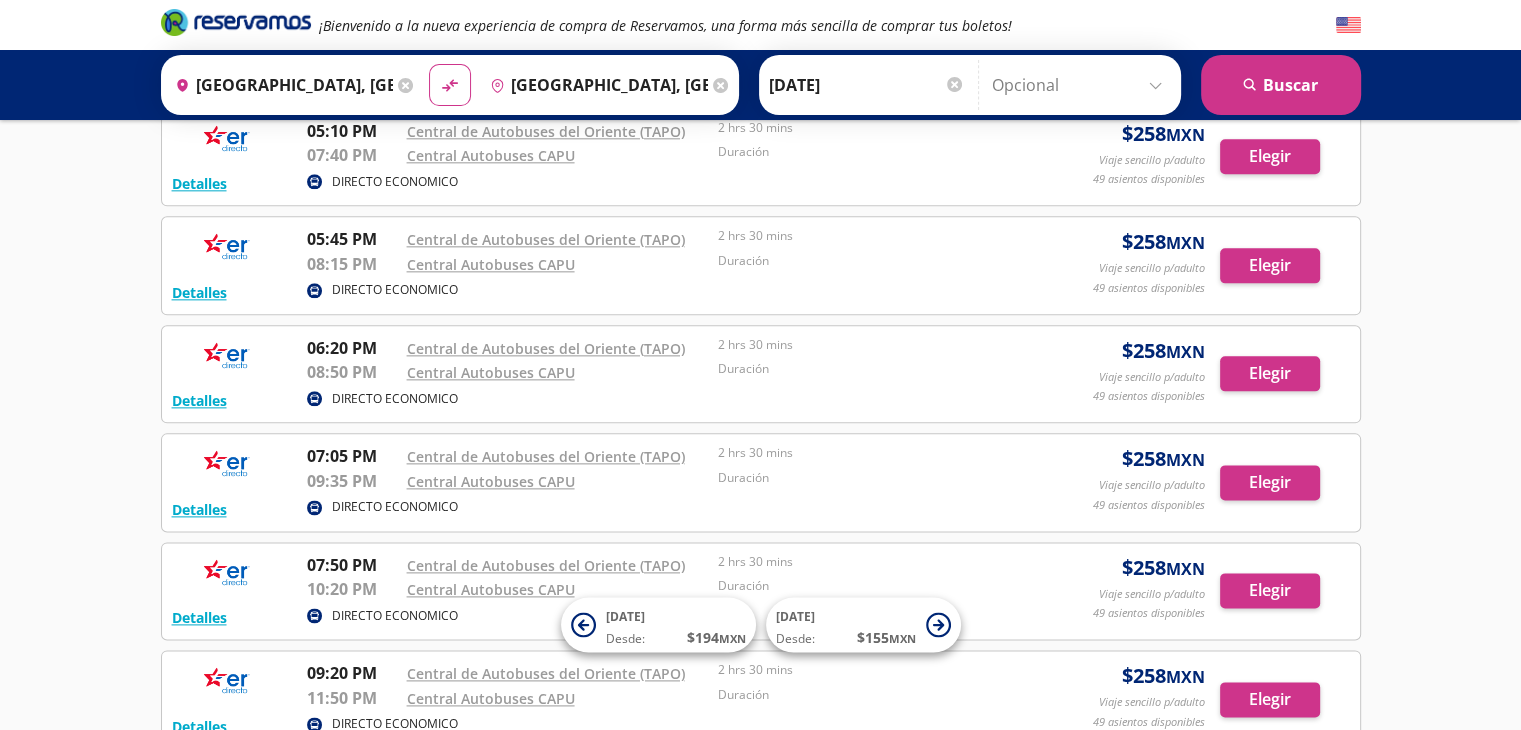 scroll, scrollTop: 2700, scrollLeft: 0, axis: vertical 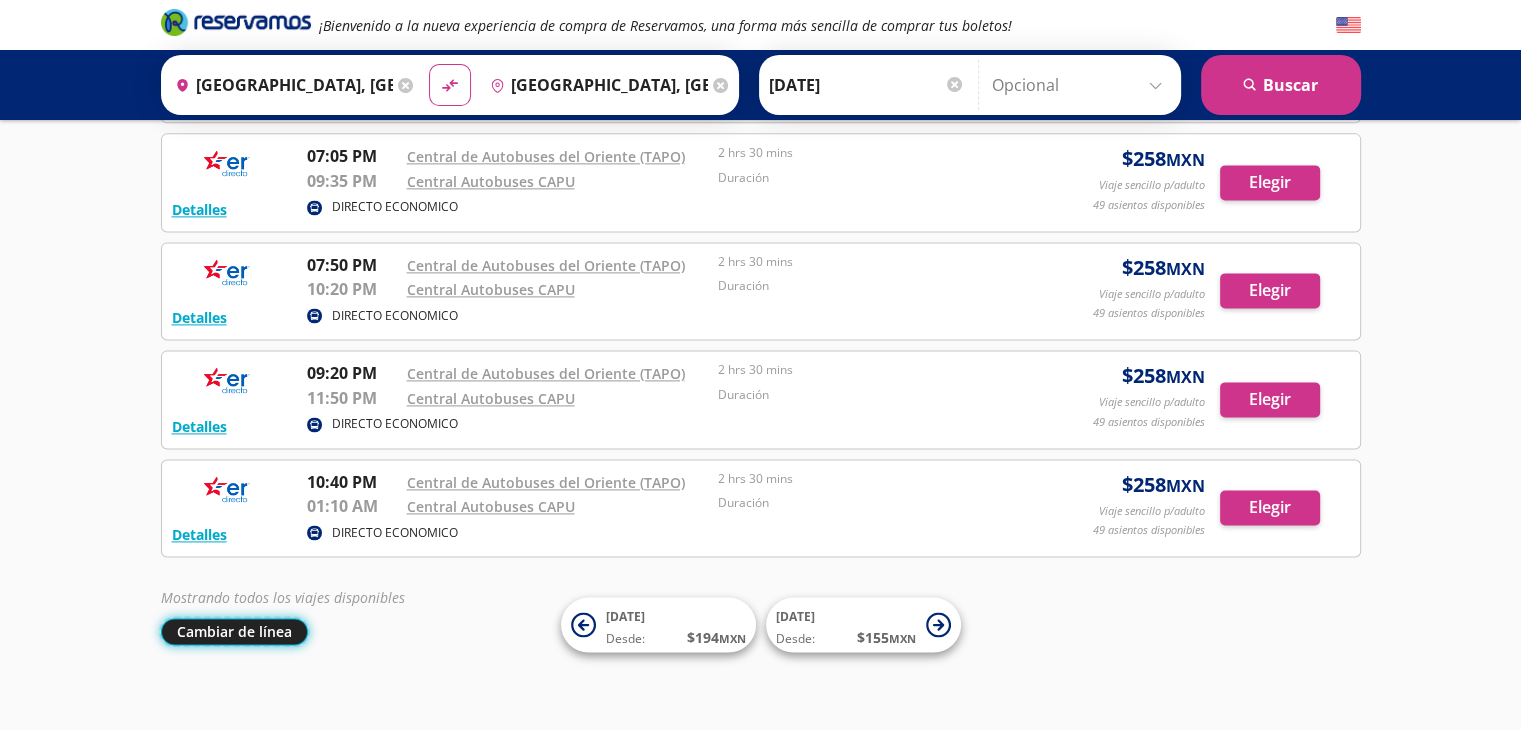 click on "Cambiar de línea" at bounding box center (234, 631) 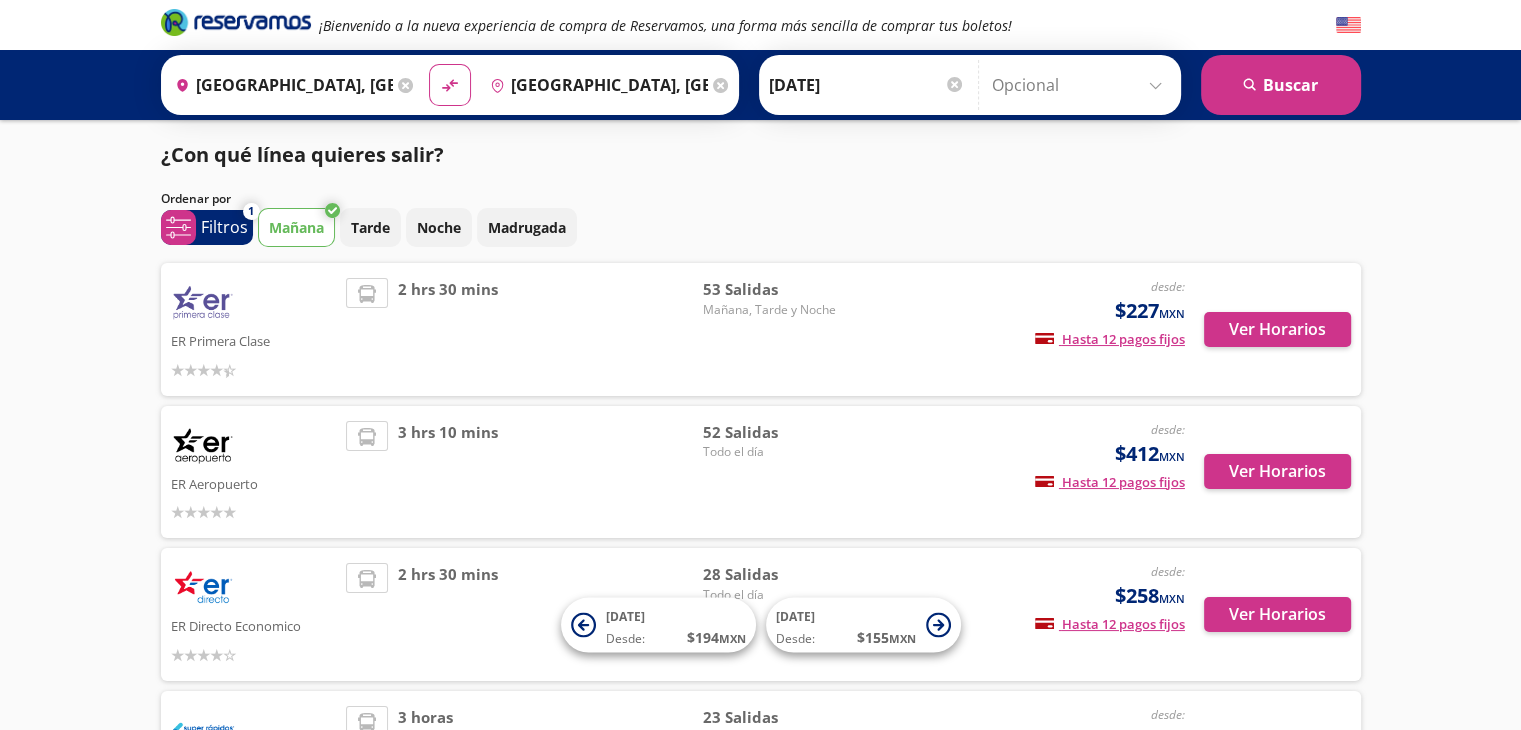 scroll, scrollTop: 0, scrollLeft: 0, axis: both 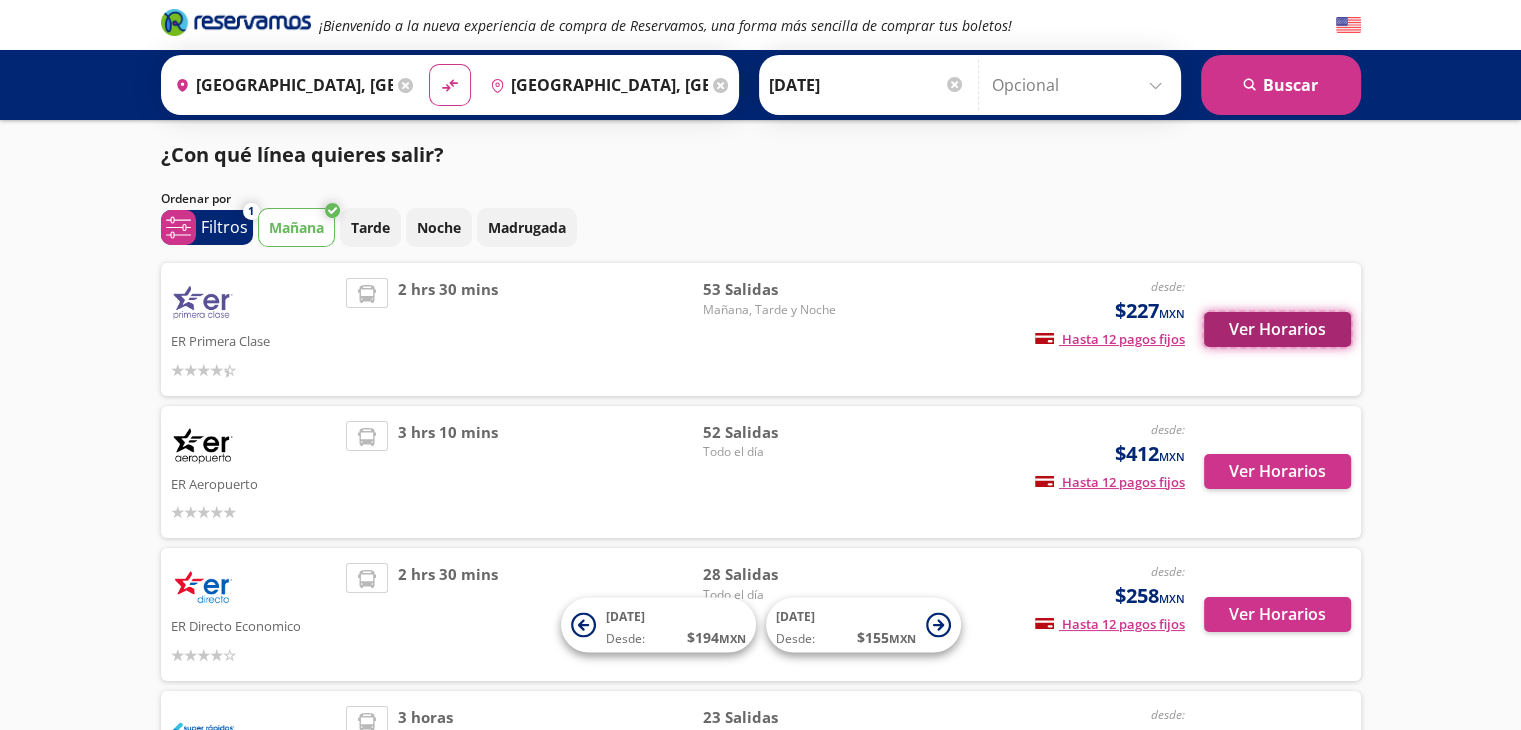 click on "Ver Horarios" at bounding box center [1277, 329] 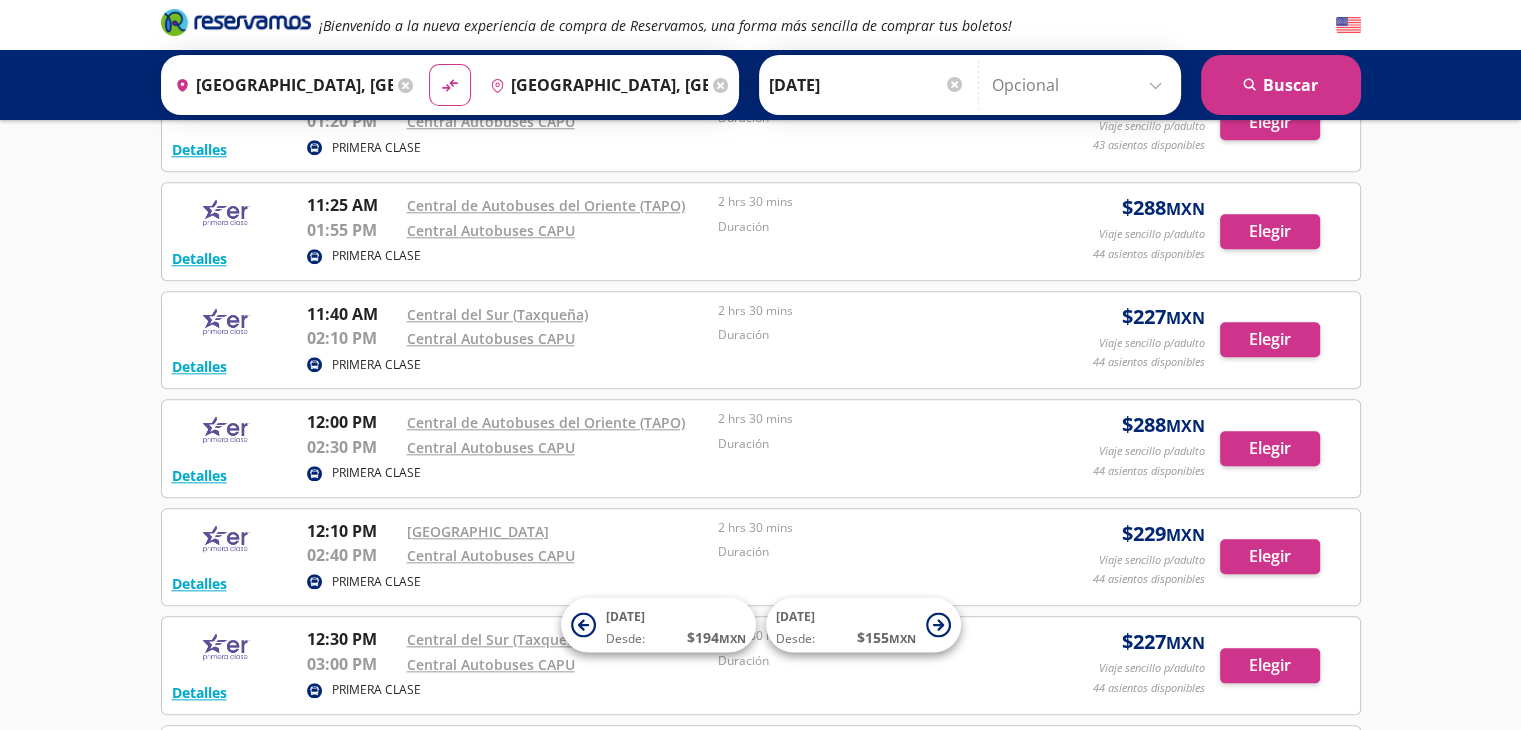 scroll, scrollTop: 1900, scrollLeft: 0, axis: vertical 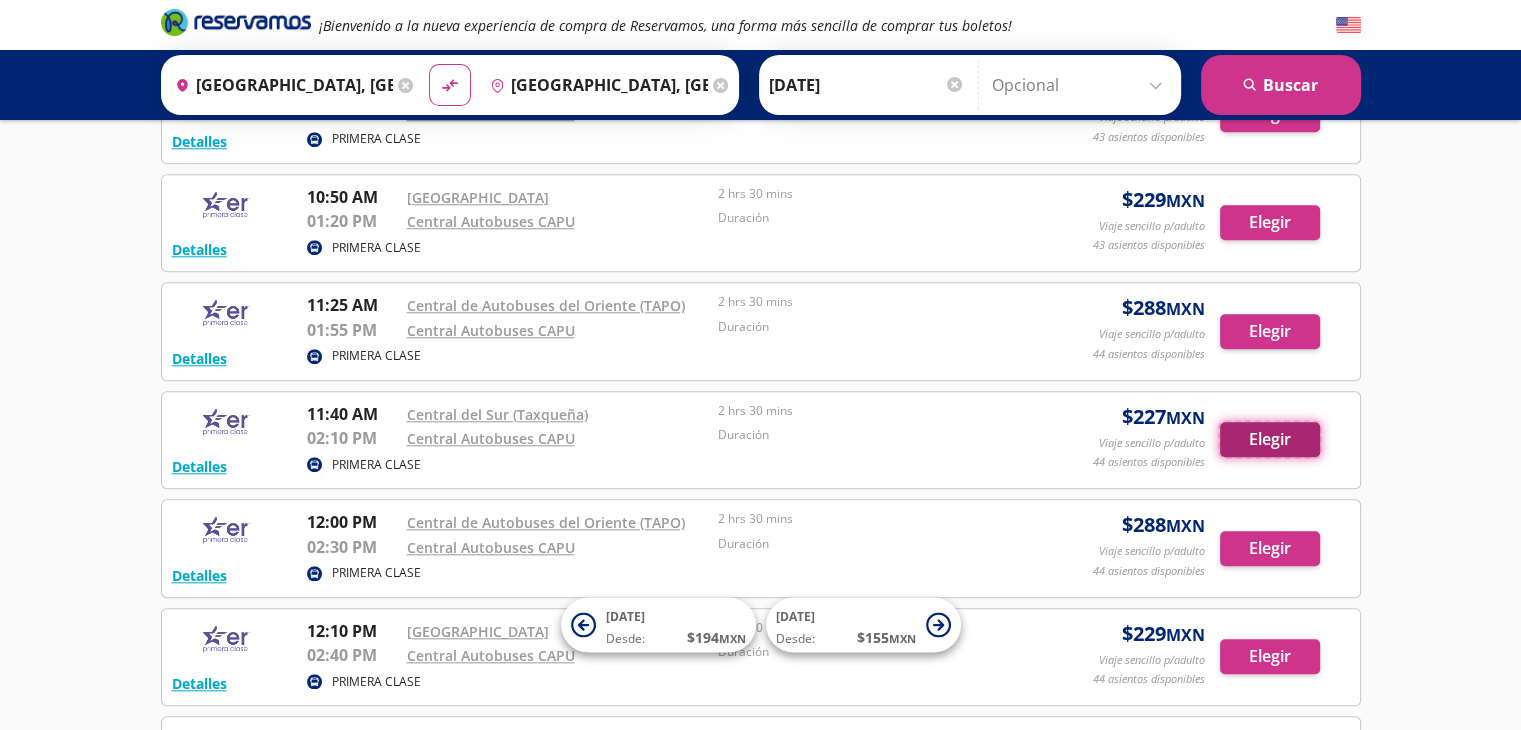 click on "Elegir" at bounding box center (1270, 439) 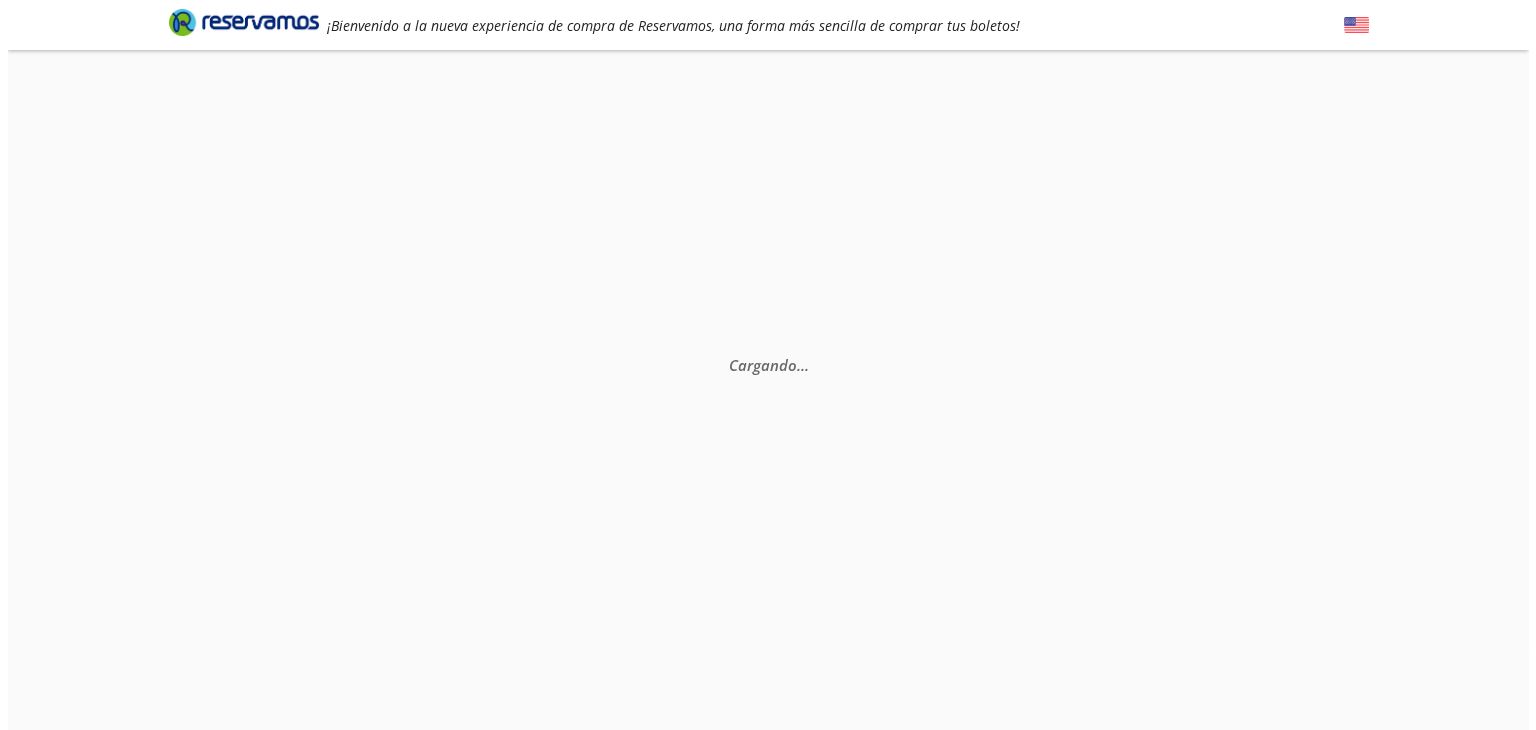 scroll, scrollTop: 0, scrollLeft: 0, axis: both 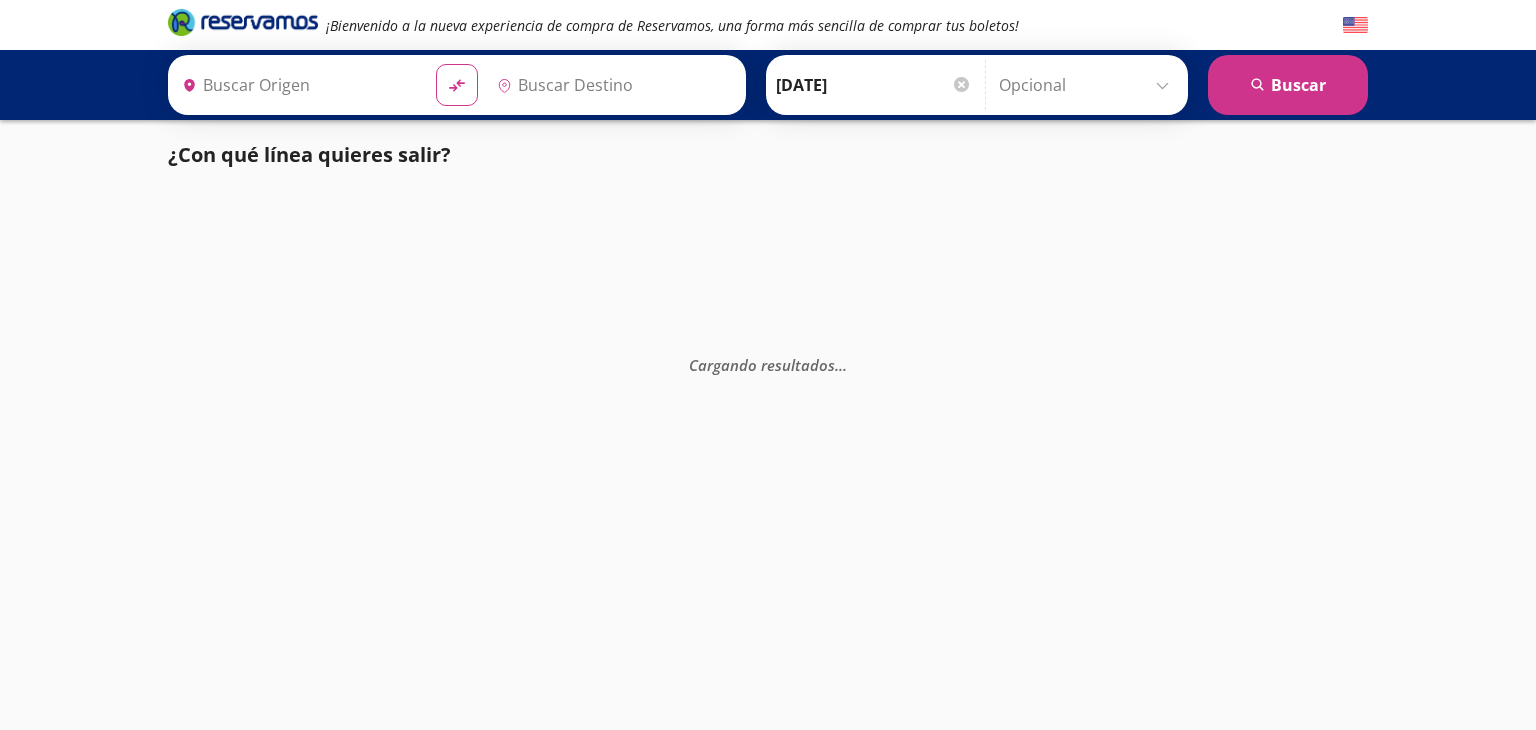 type on "[GEOGRAPHIC_DATA], [GEOGRAPHIC_DATA]" 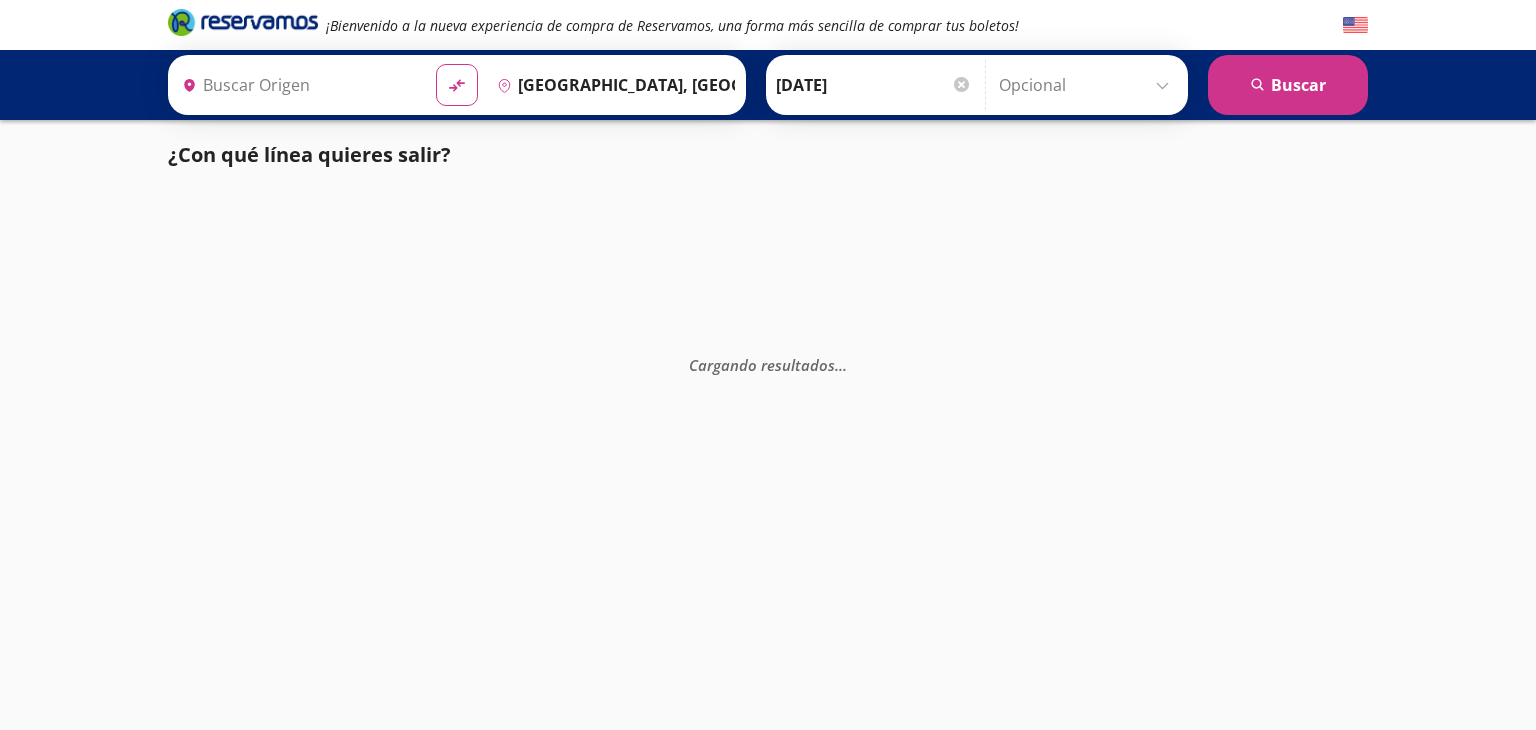 type on "[GEOGRAPHIC_DATA], [GEOGRAPHIC_DATA]" 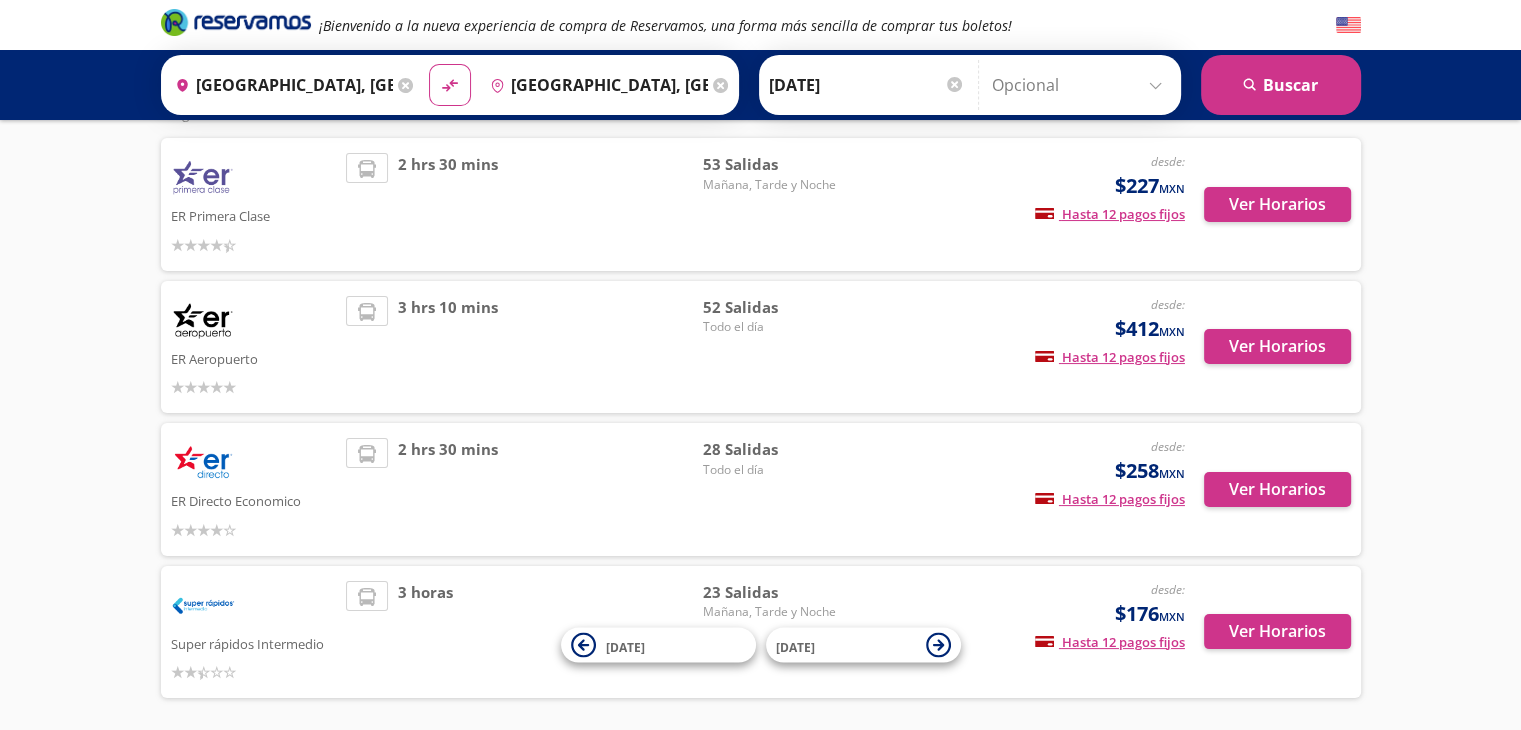 scroll, scrollTop: 200, scrollLeft: 0, axis: vertical 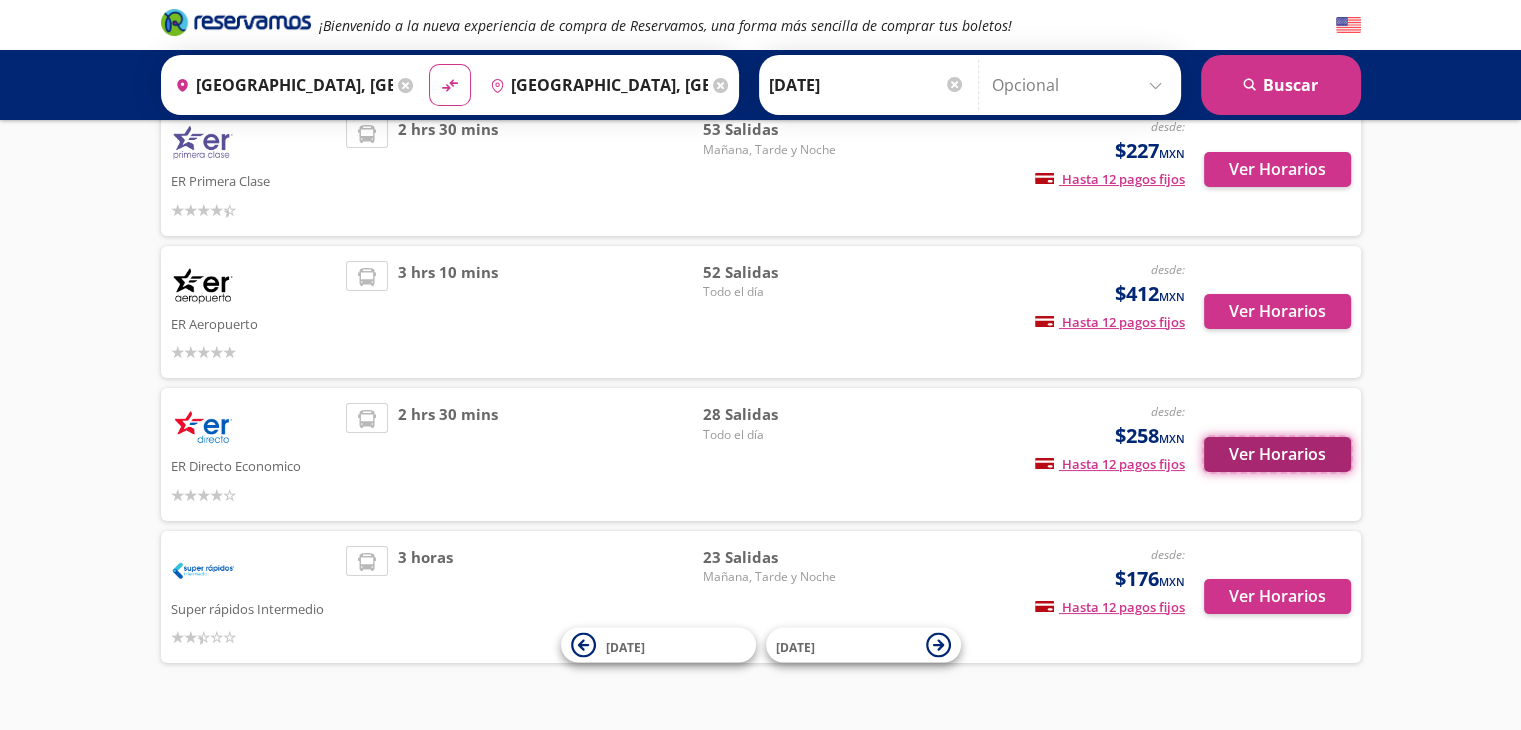 click on "Ver Horarios" at bounding box center [1277, 454] 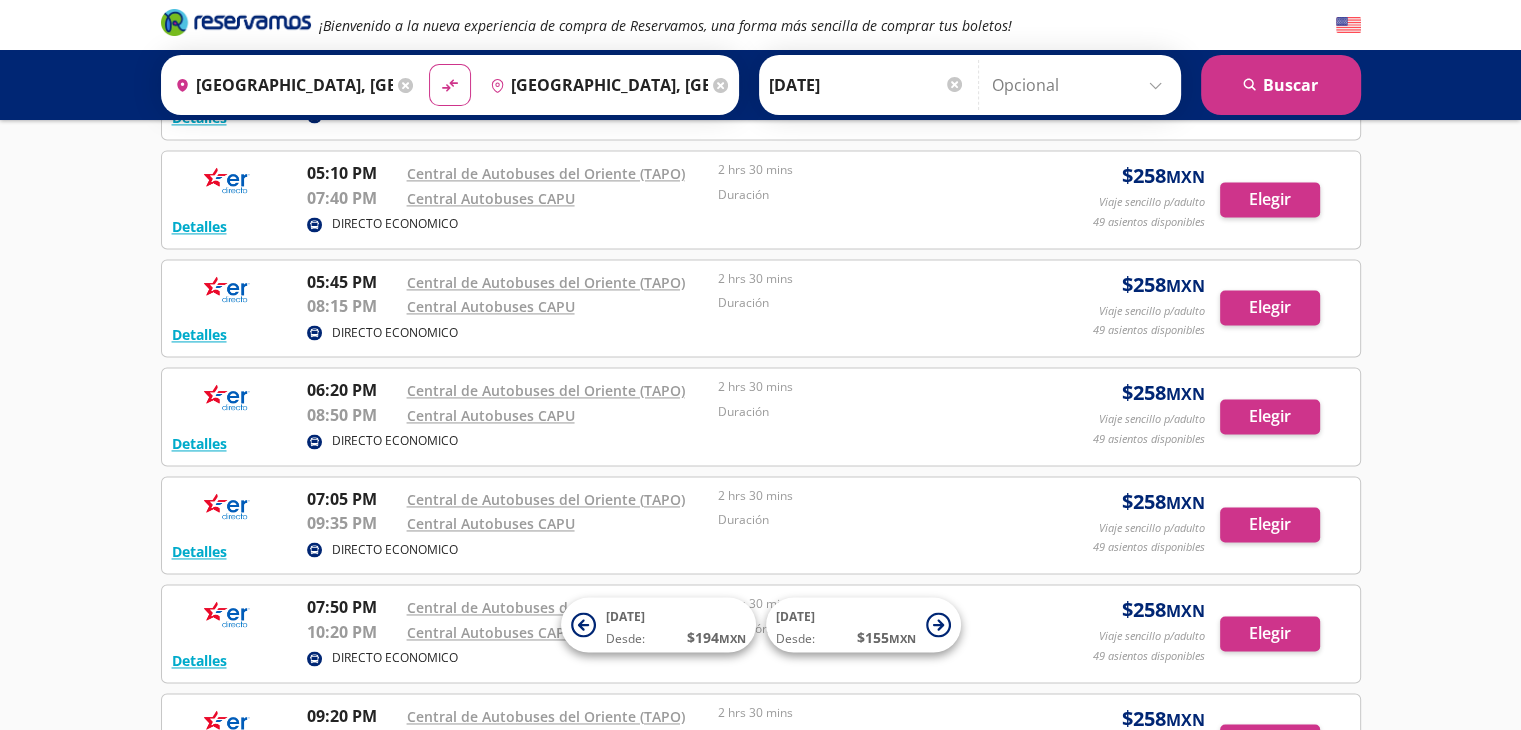 scroll, scrollTop: 3200, scrollLeft: 0, axis: vertical 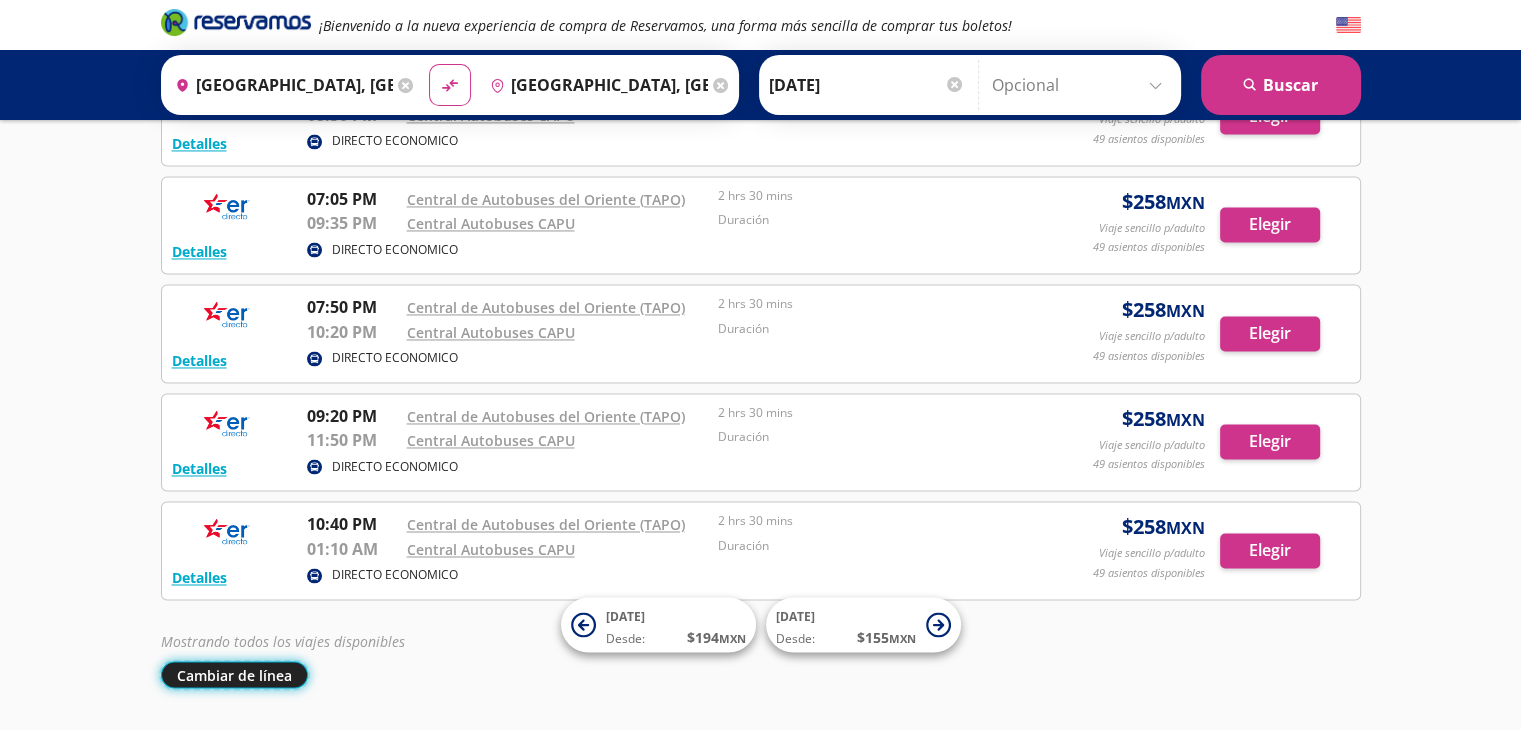 click on "Cambiar de línea" at bounding box center [234, 674] 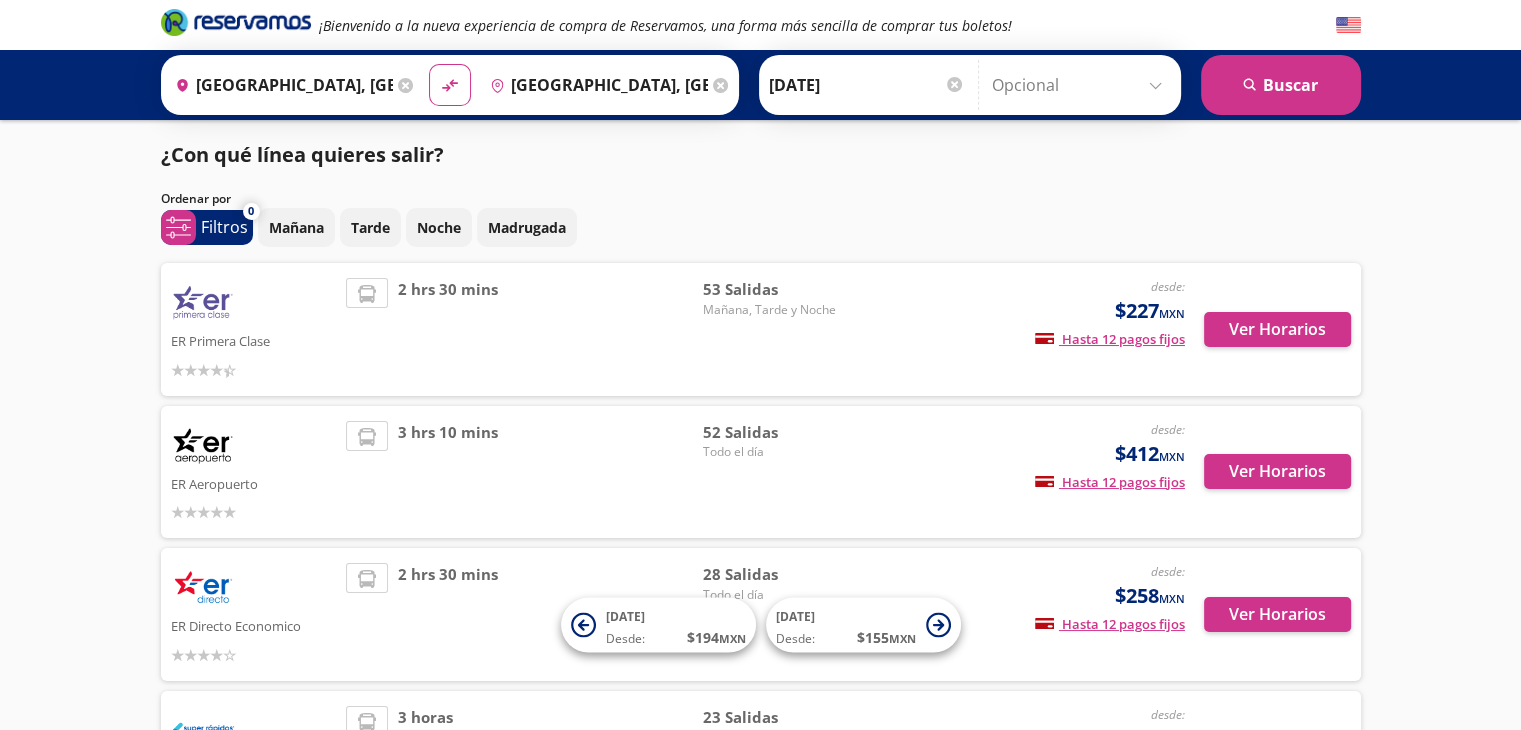scroll, scrollTop: 203, scrollLeft: 0, axis: vertical 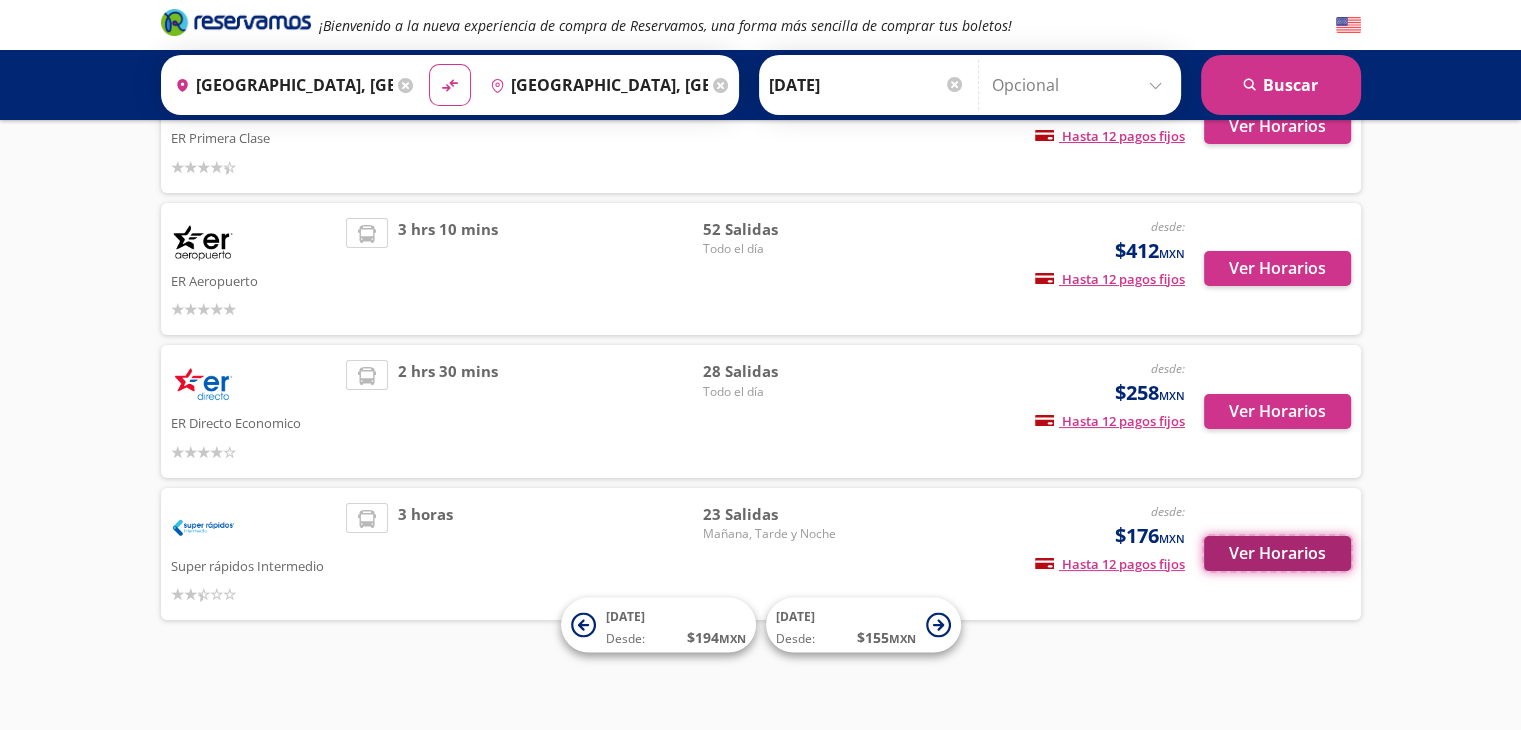 click on "Ver Horarios" at bounding box center [1277, 553] 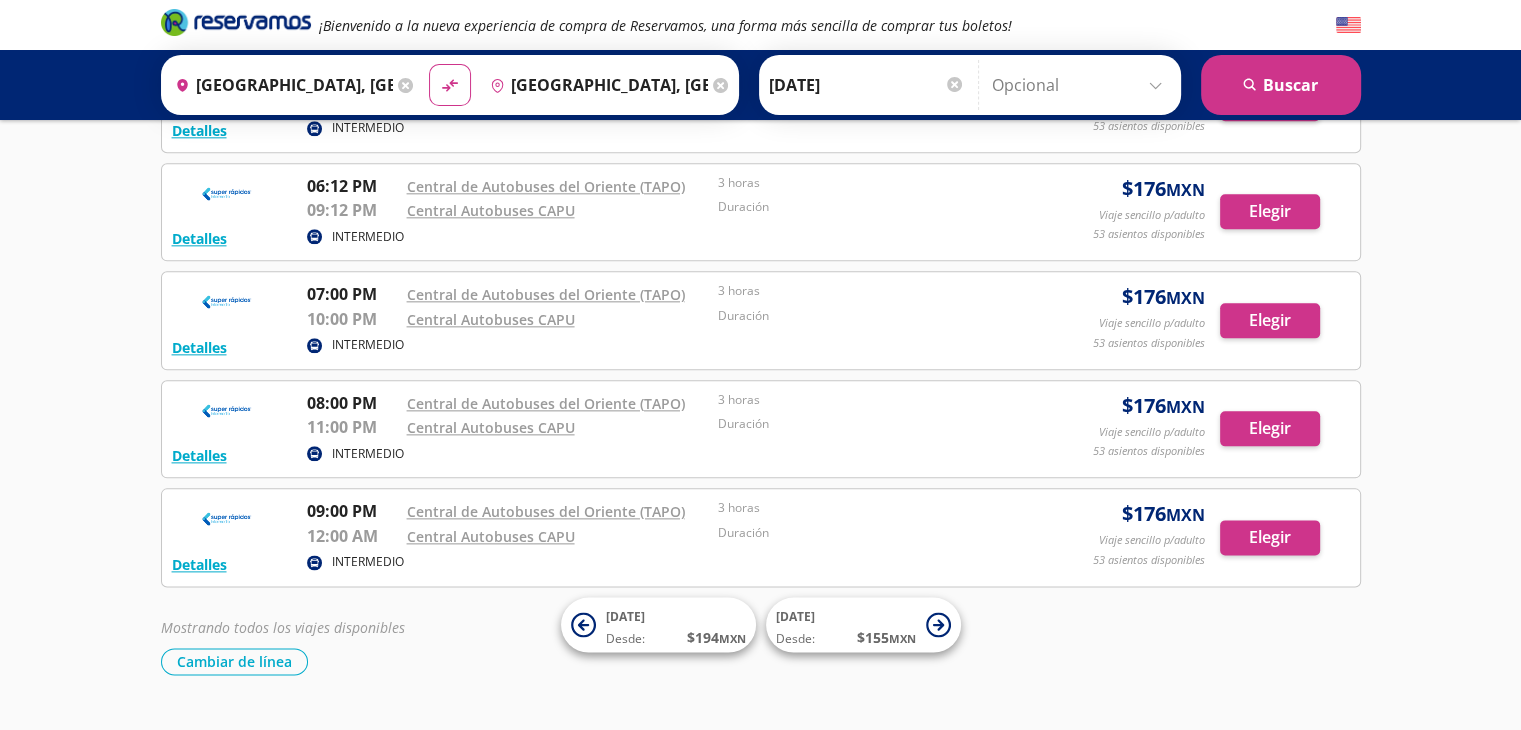 scroll, scrollTop: 2379, scrollLeft: 0, axis: vertical 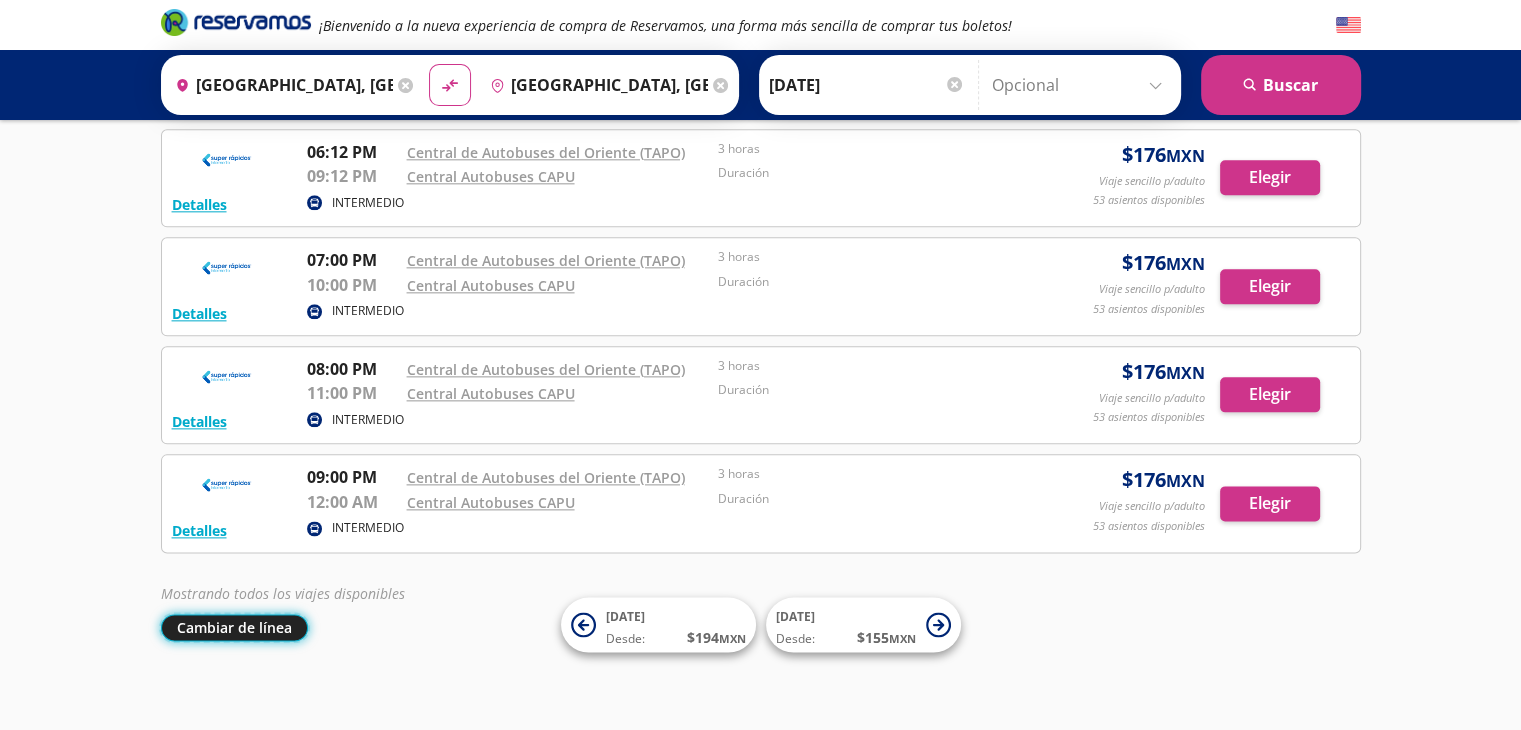 click on "Cambiar de línea" at bounding box center [234, 627] 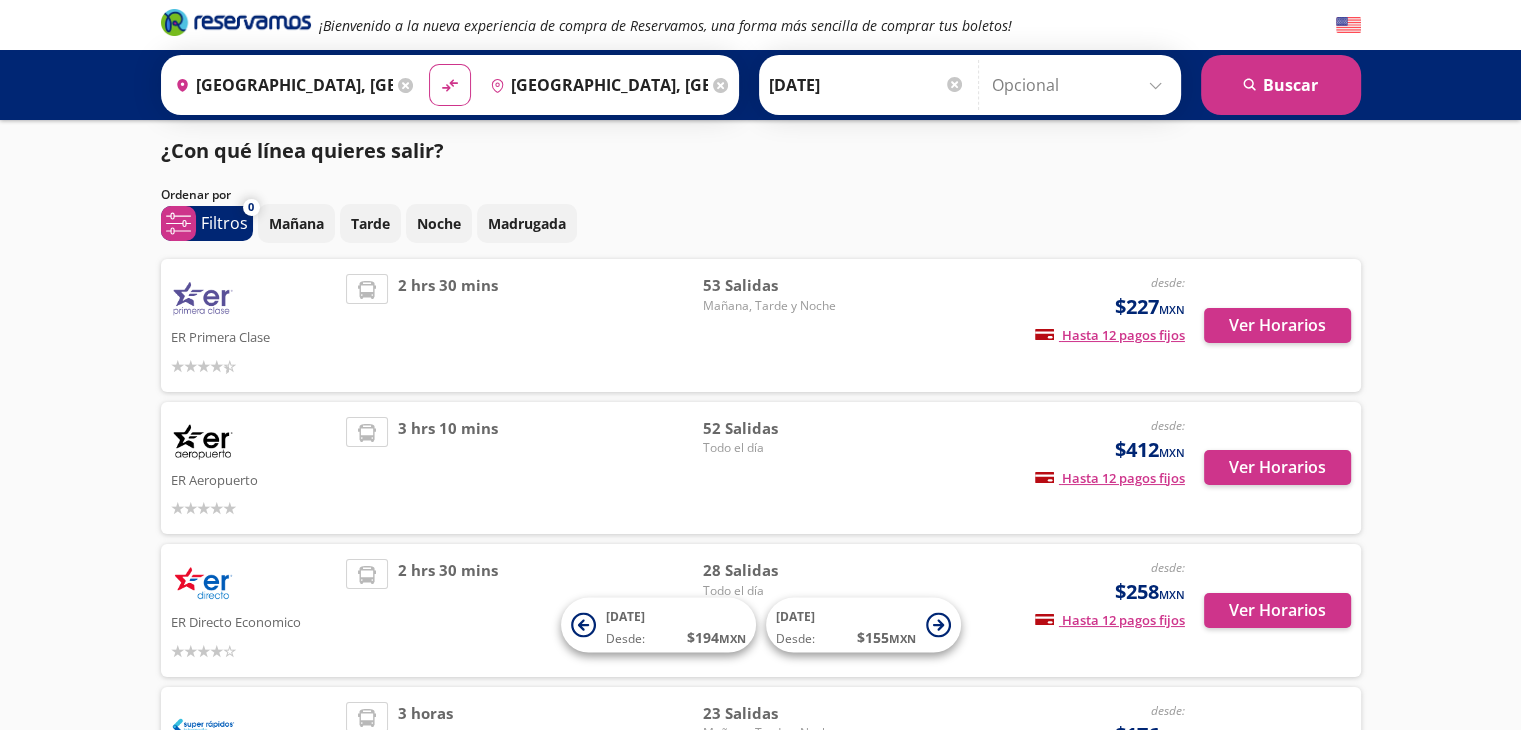 scroll, scrollTop: 0, scrollLeft: 0, axis: both 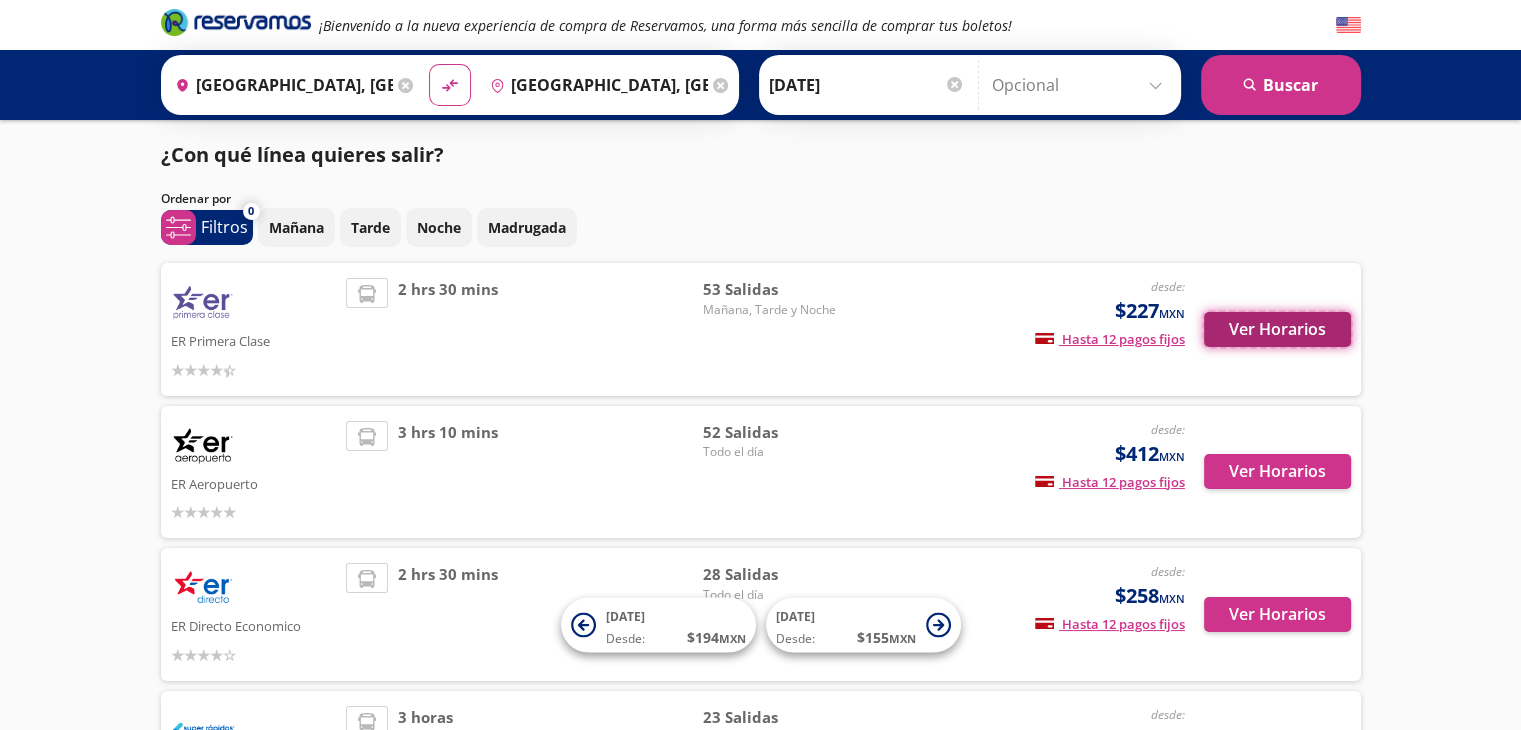 click on "Ver Horarios" at bounding box center (1277, 329) 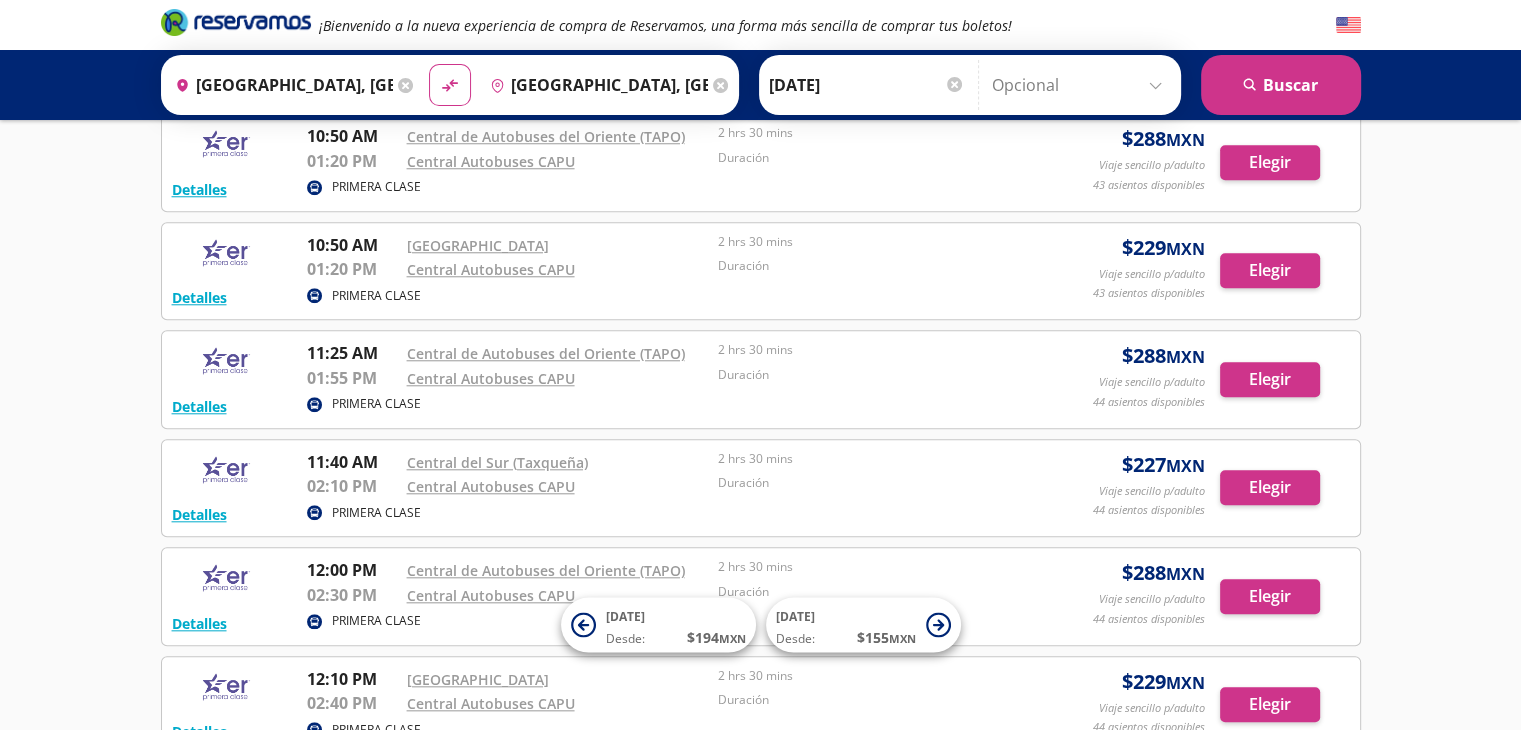 scroll, scrollTop: 1900, scrollLeft: 0, axis: vertical 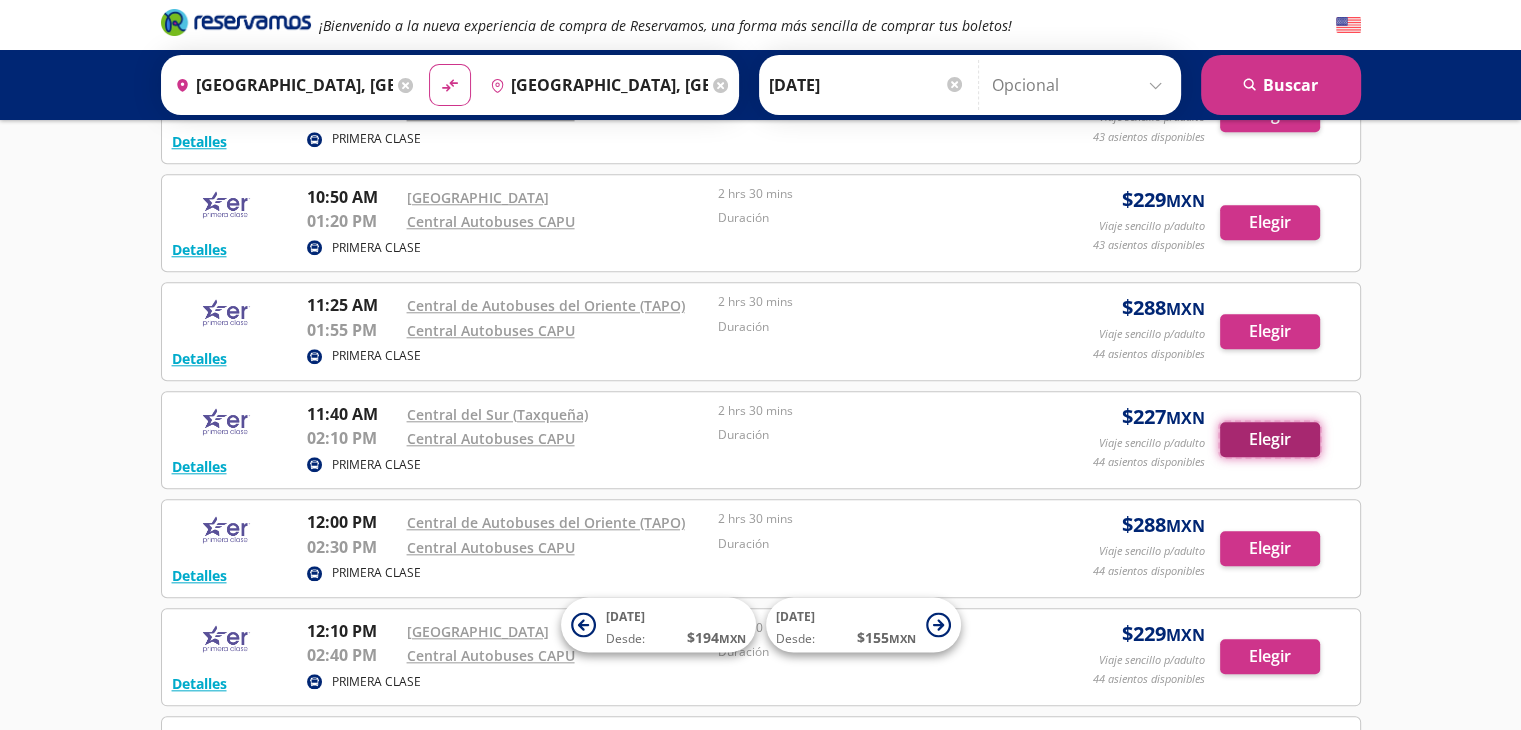 click on "Elegir" at bounding box center (1270, 439) 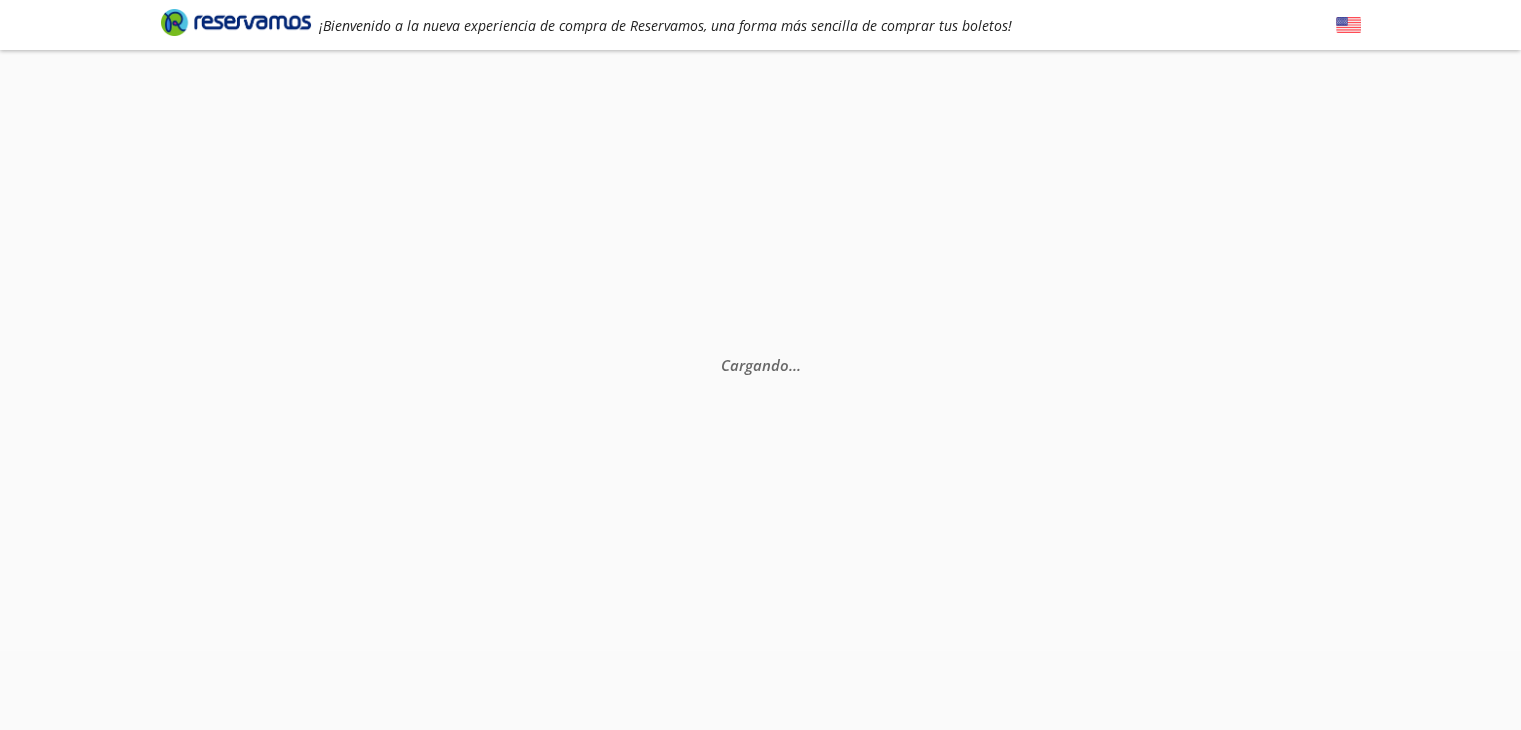 scroll, scrollTop: 0, scrollLeft: 0, axis: both 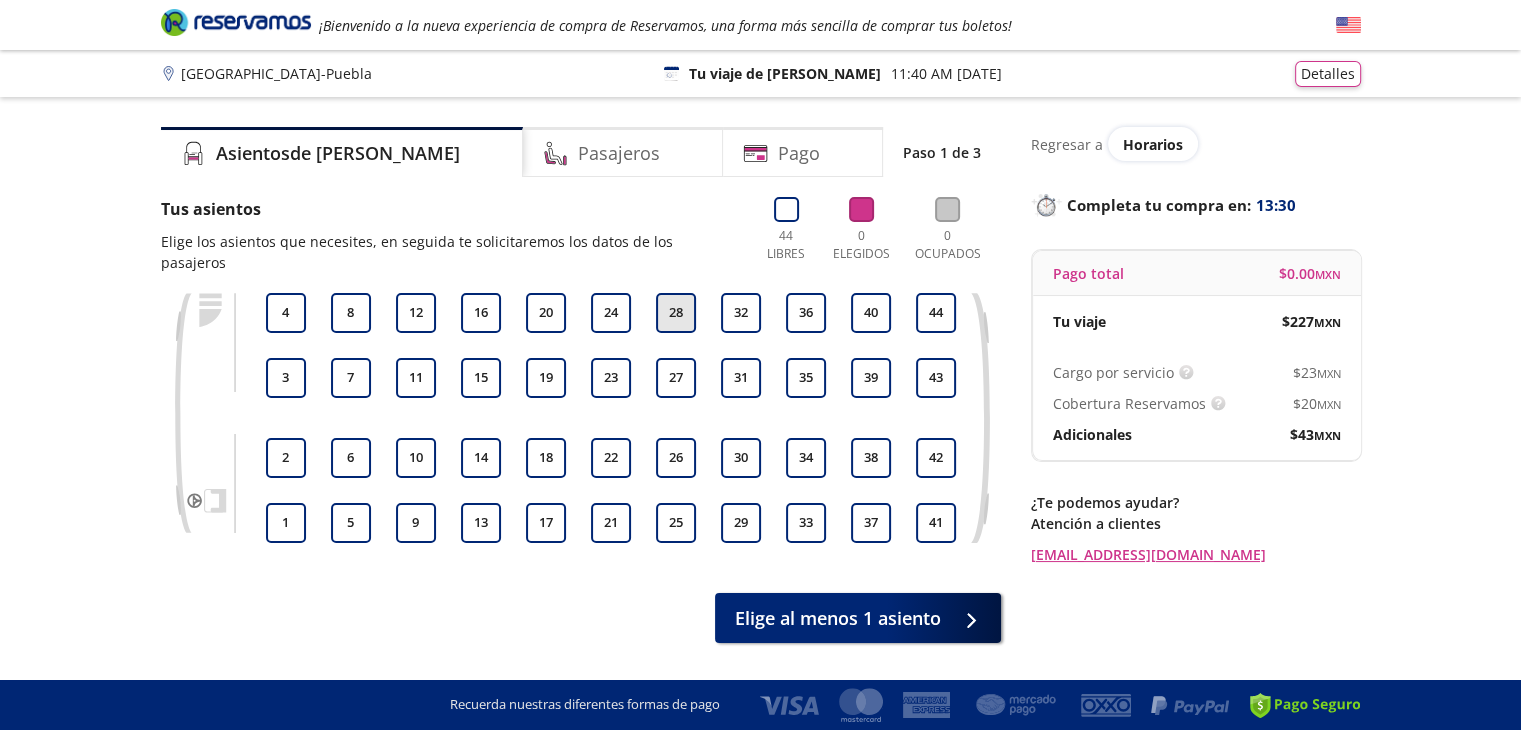 click on "28" at bounding box center (676, 313) 